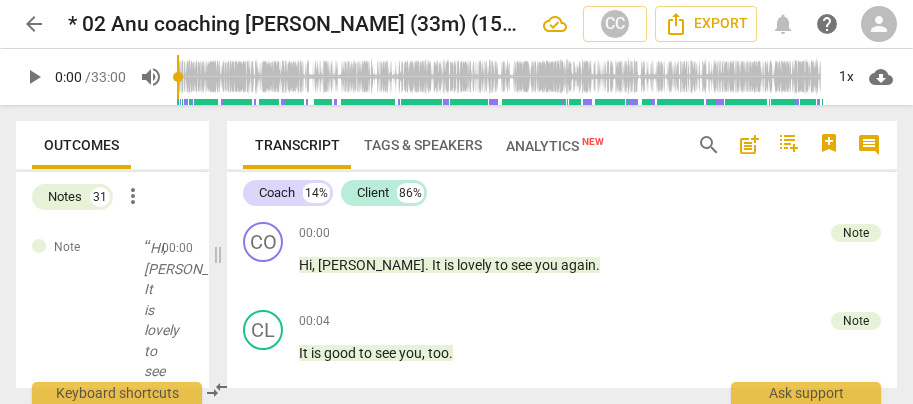 scroll, scrollTop: 0, scrollLeft: 0, axis: both 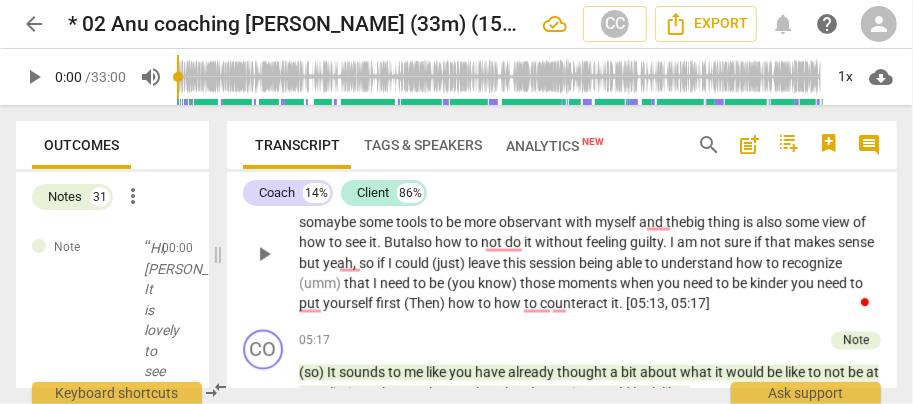 click on "also" at bounding box center [420, 242] 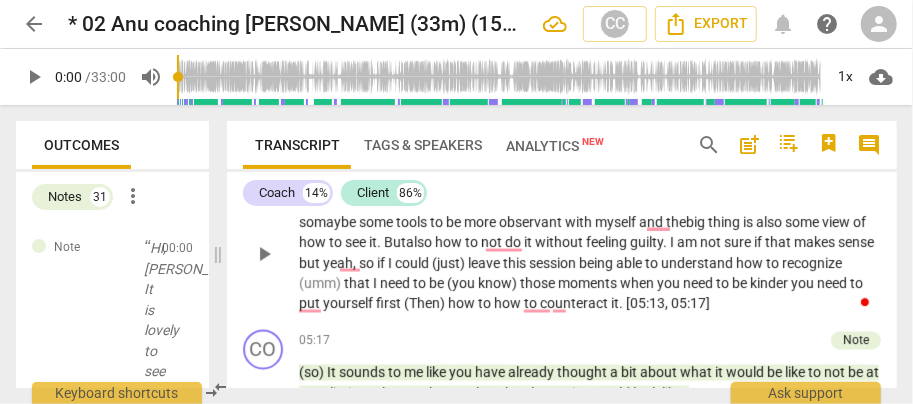 type 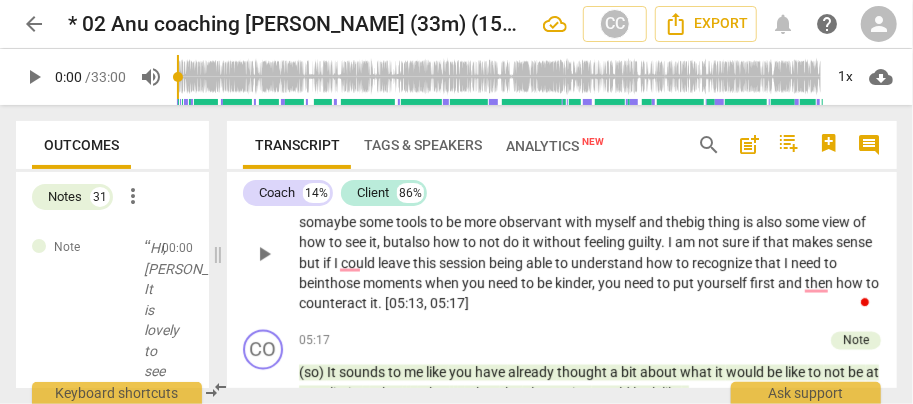 click on "sense" at bounding box center (854, 242) 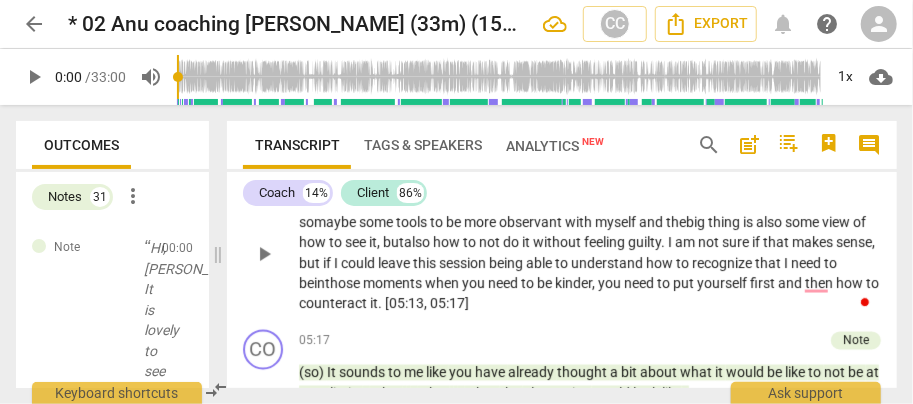 scroll, scrollTop: 1346, scrollLeft: 0, axis: vertical 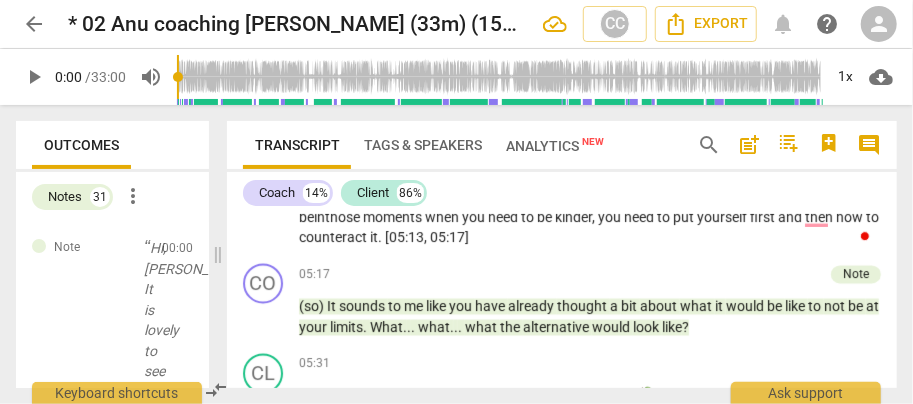click on "first and t" at bounding box center (780, 217) 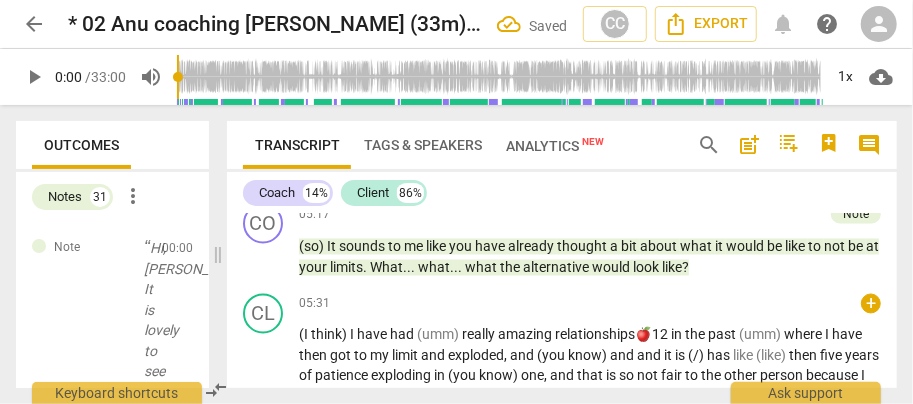 scroll, scrollTop: 1473, scrollLeft: 0, axis: vertical 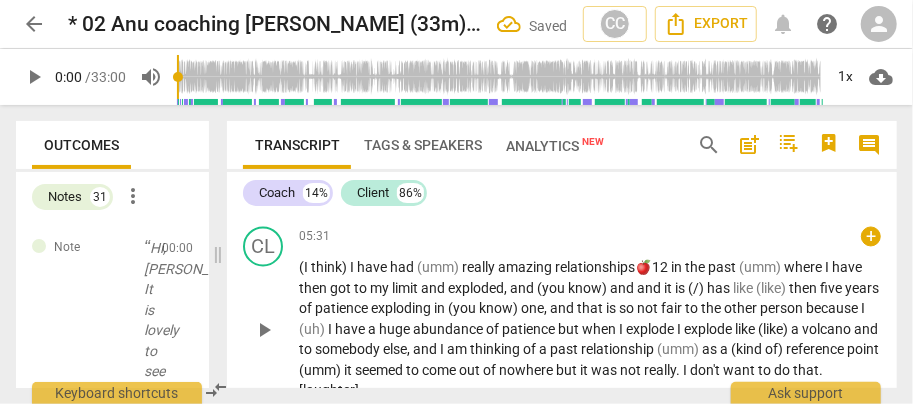 click on "play_arrow pause" at bounding box center [273, 331] 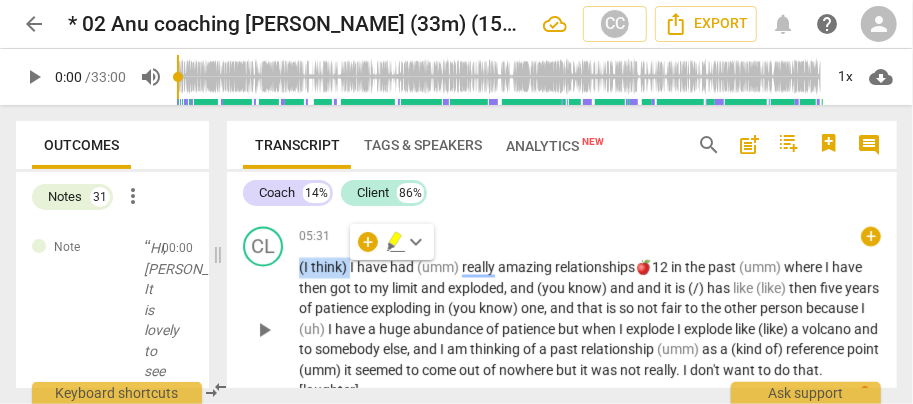 type 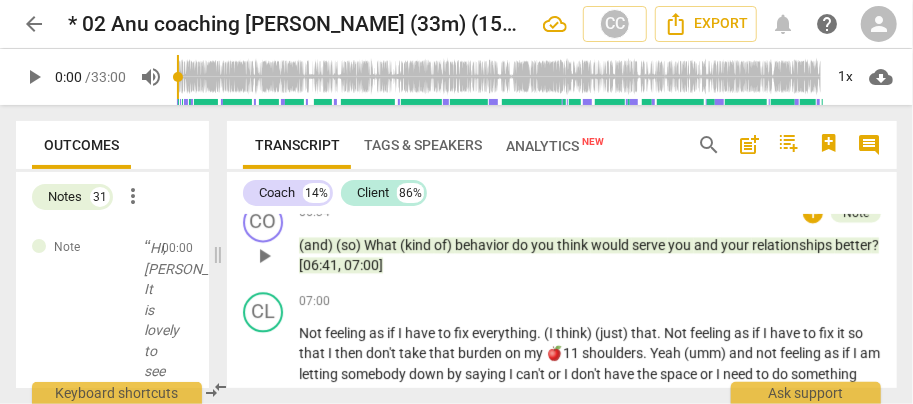 scroll, scrollTop: 1740, scrollLeft: 0, axis: vertical 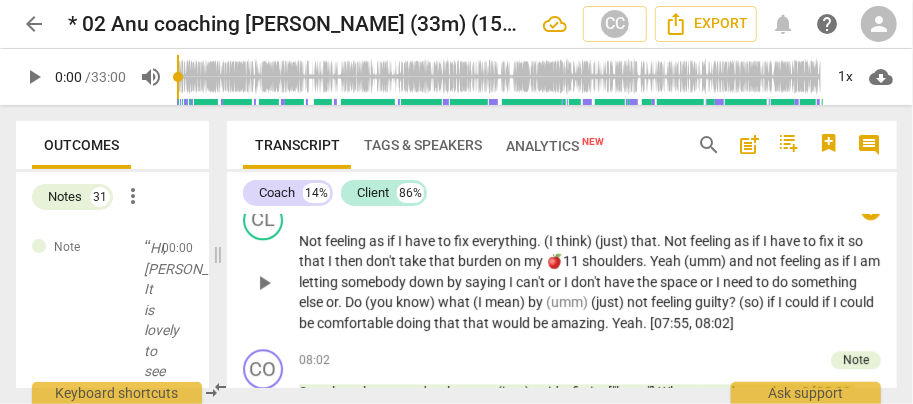 click on "feeling" at bounding box center [347, 241] 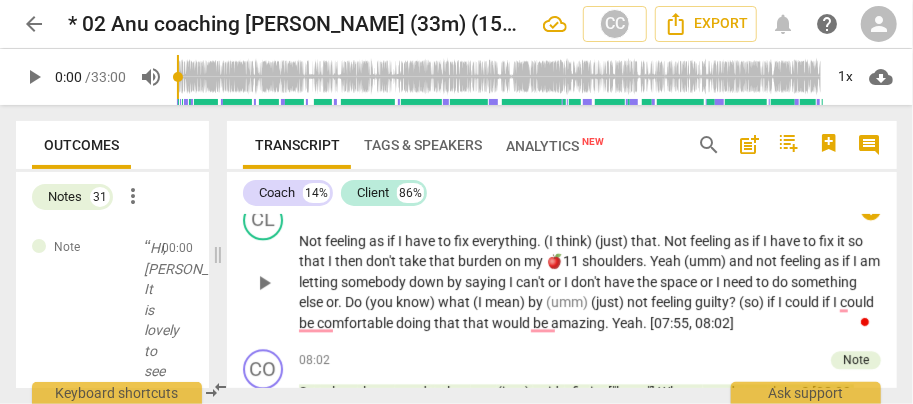 type 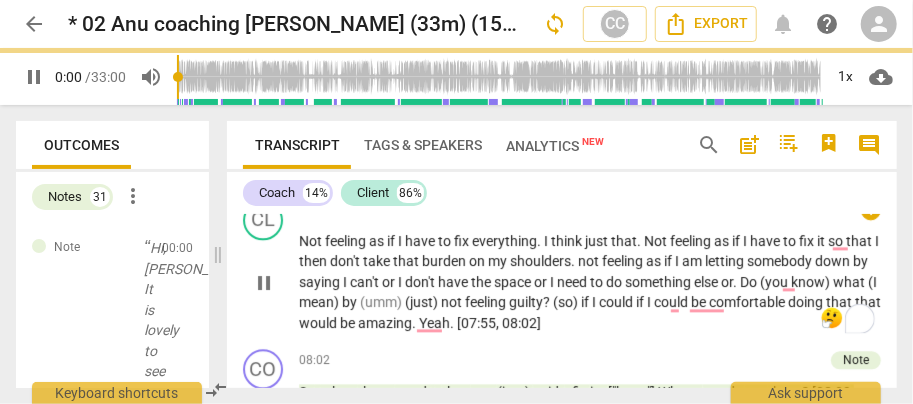 scroll, scrollTop: 1642, scrollLeft: 0, axis: vertical 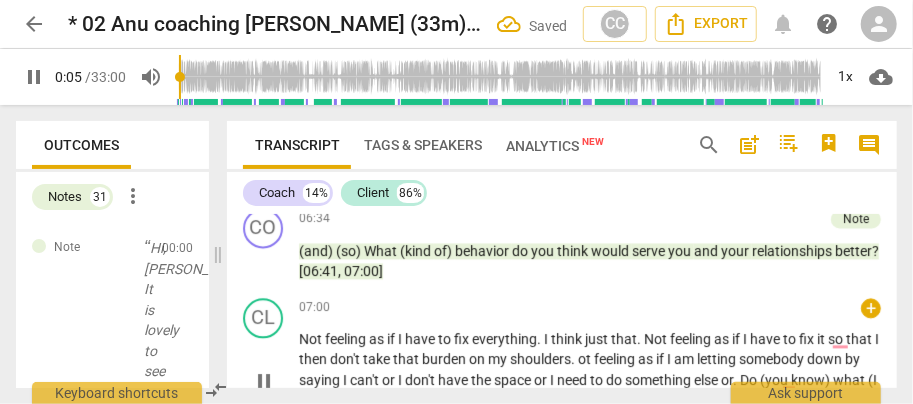 click on "07:00 + keyboard_arrow_right" at bounding box center [590, 308] 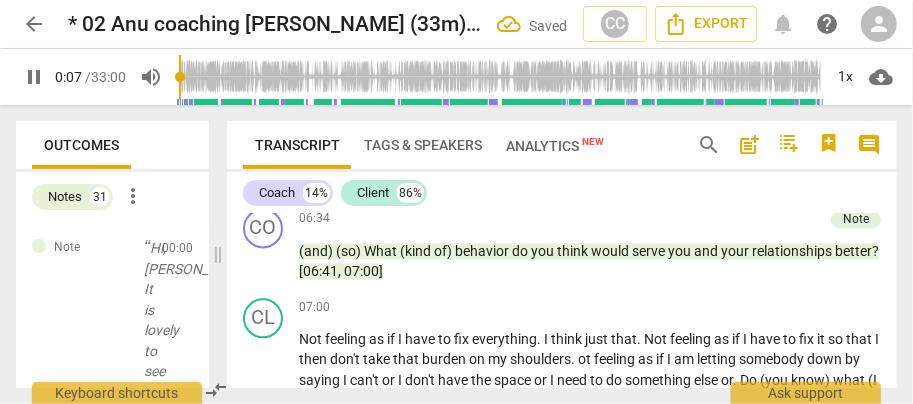 drag, startPoint x: 36, startPoint y: 76, endPoint x: 69, endPoint y: 96, distance: 38.587563 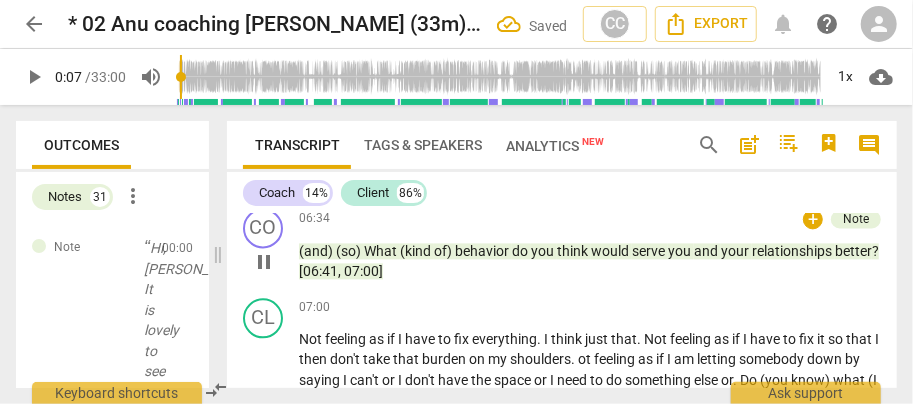 type on "8" 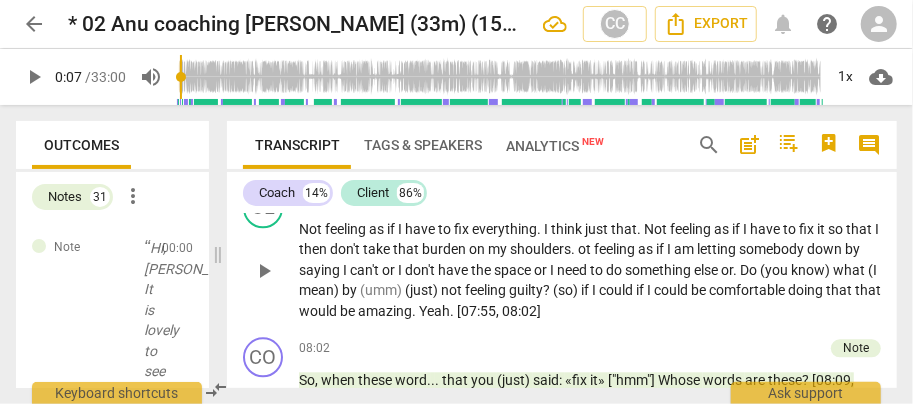 scroll, scrollTop: 1775, scrollLeft: 0, axis: vertical 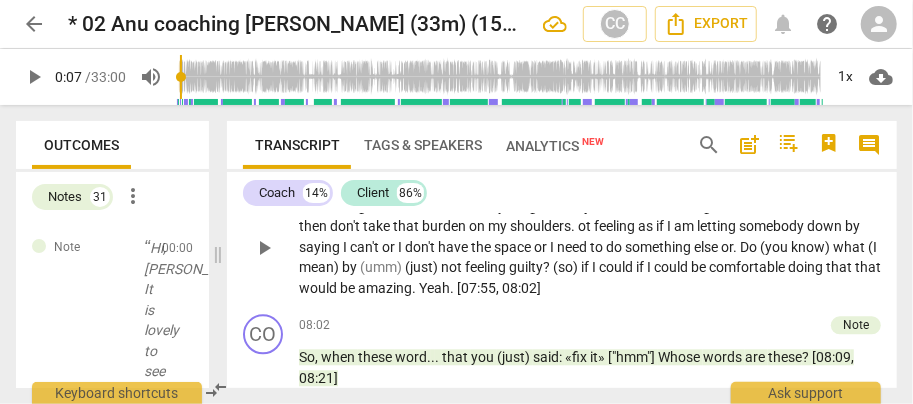 click on "ot" at bounding box center (586, 226) 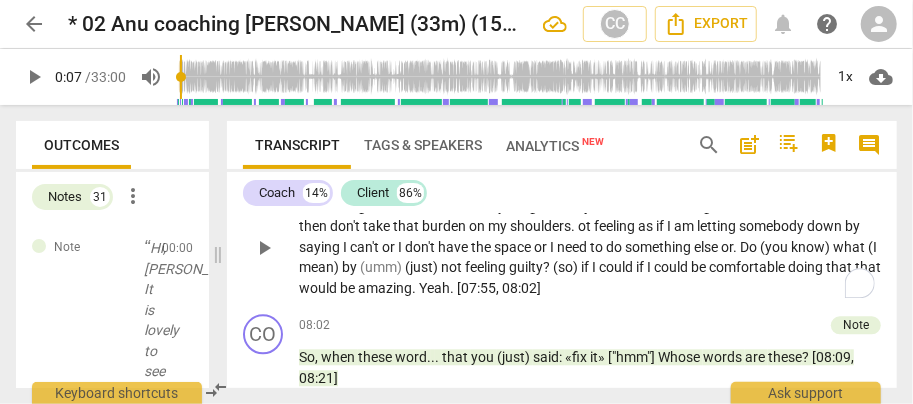 type 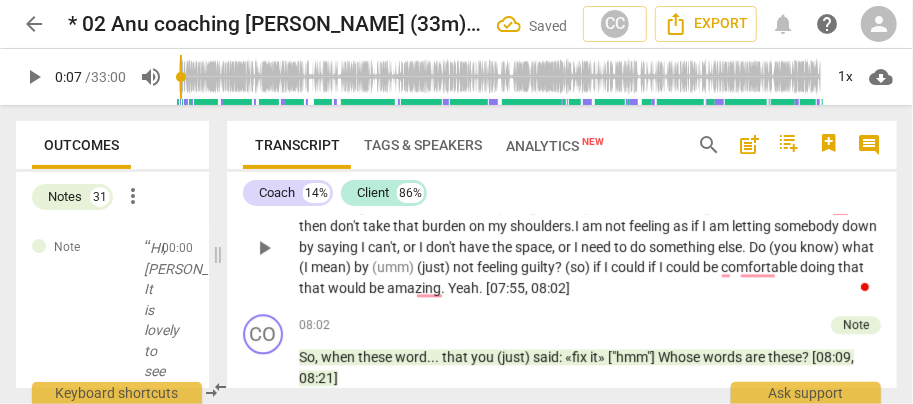 type on "8" 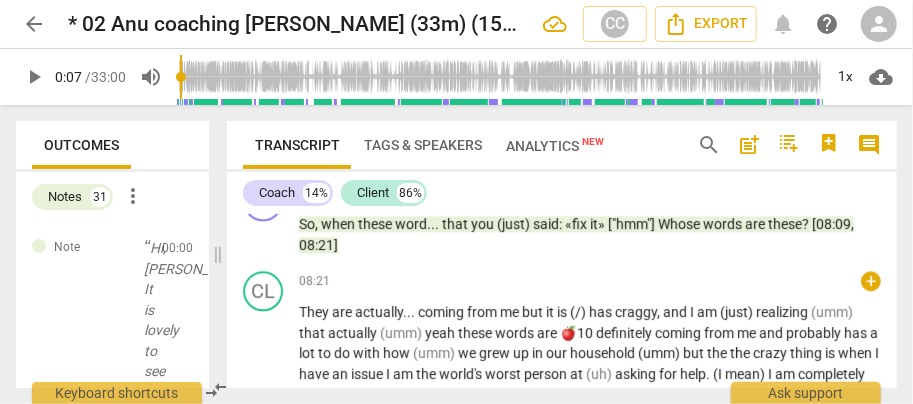 scroll, scrollTop: 1975, scrollLeft: 0, axis: vertical 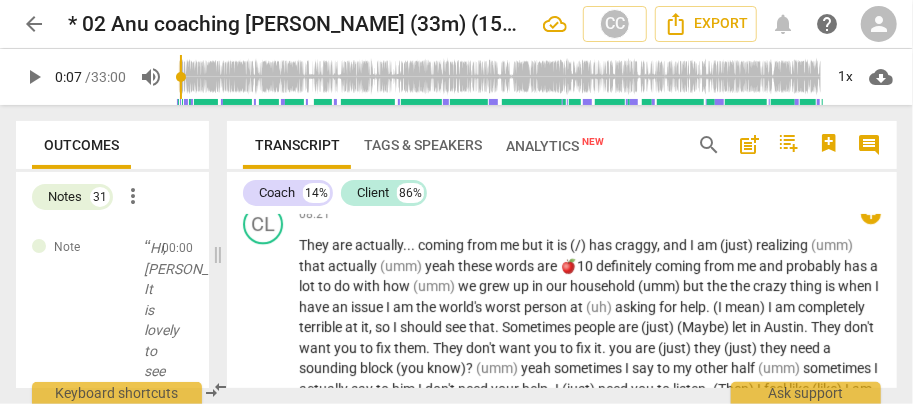 click on "but" at bounding box center (534, 245) 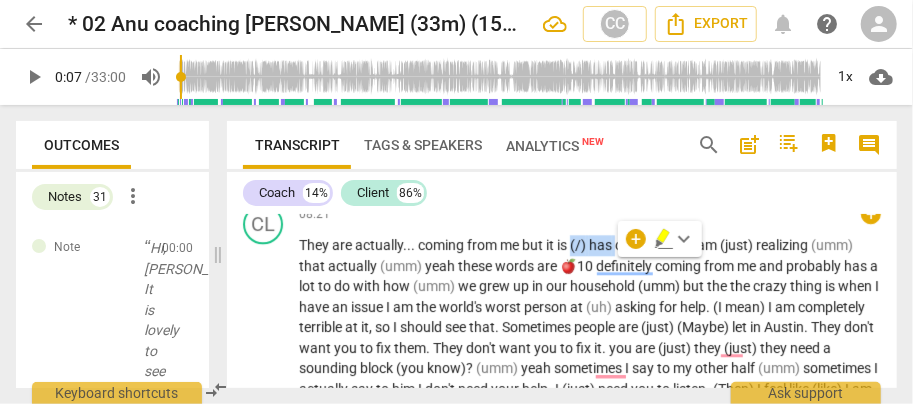 type 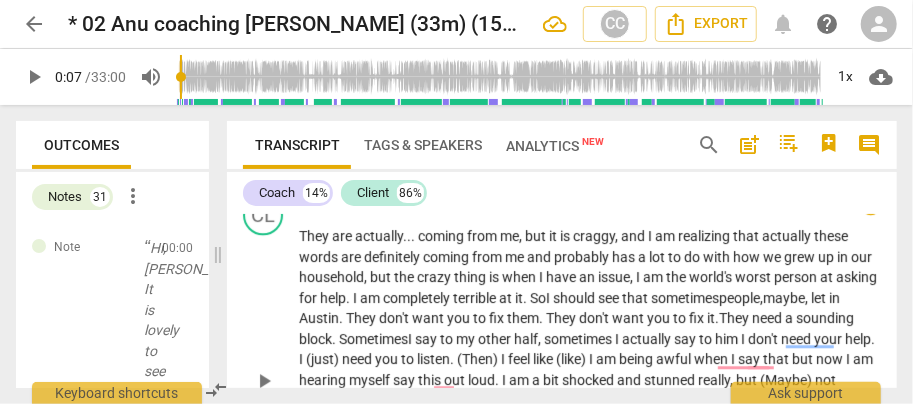 scroll, scrollTop: 2117, scrollLeft: 0, axis: vertical 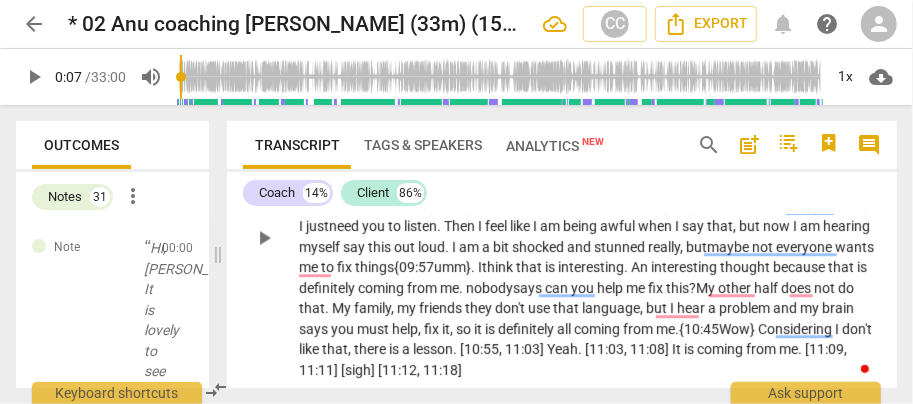 click on "My" at bounding box center [343, 308] 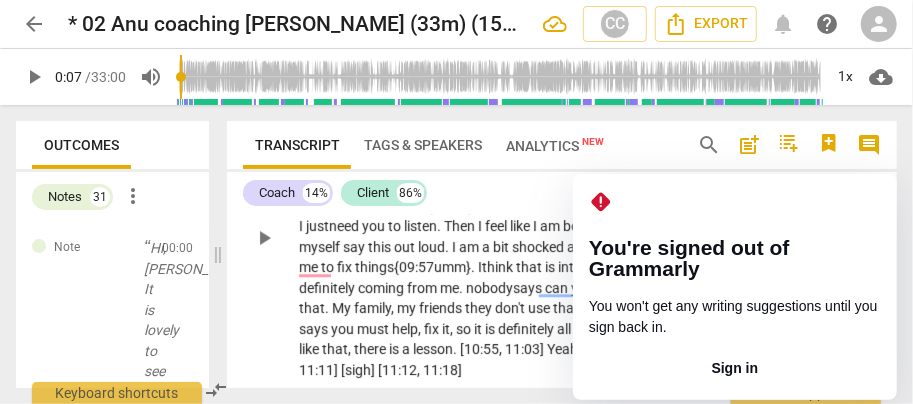 scroll, scrollTop: 2250, scrollLeft: 0, axis: vertical 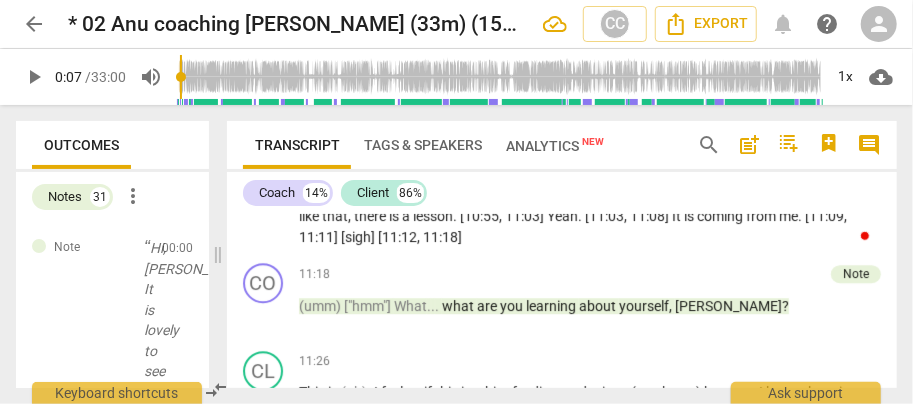 click on "Considering" at bounding box center (796, 196) 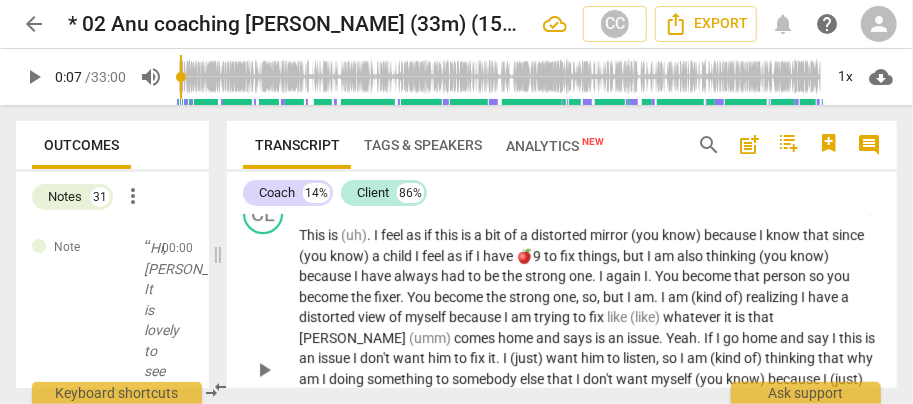 scroll, scrollTop: 2384, scrollLeft: 0, axis: vertical 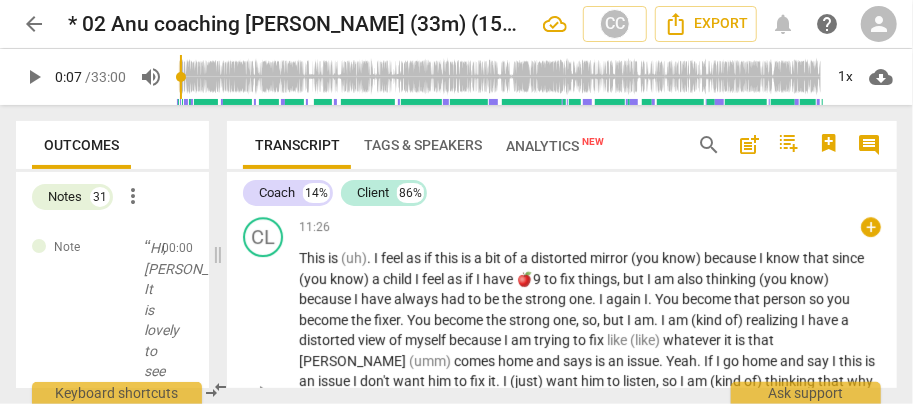 click on "This" at bounding box center (313, 258) 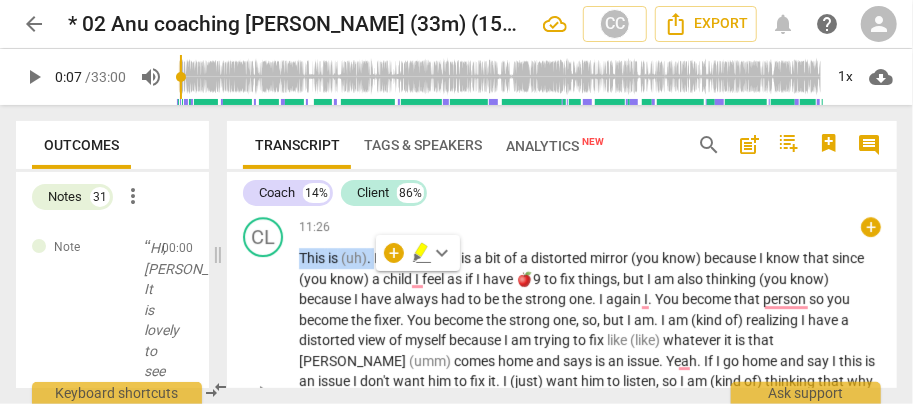 type 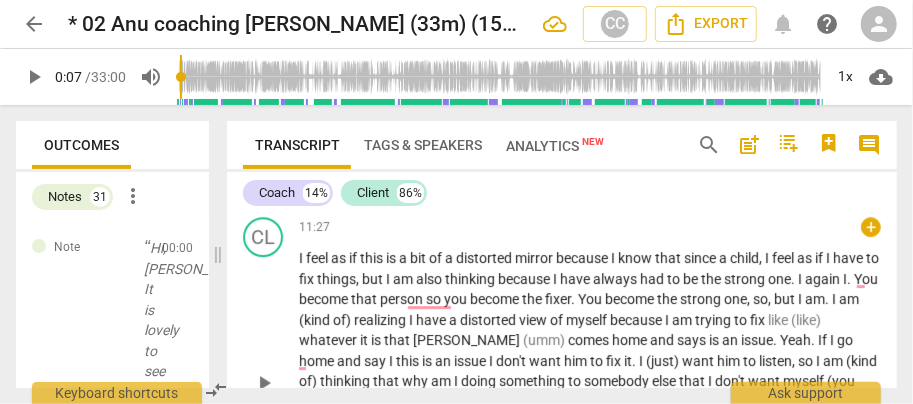 click on "to" at bounding box center (675, 279) 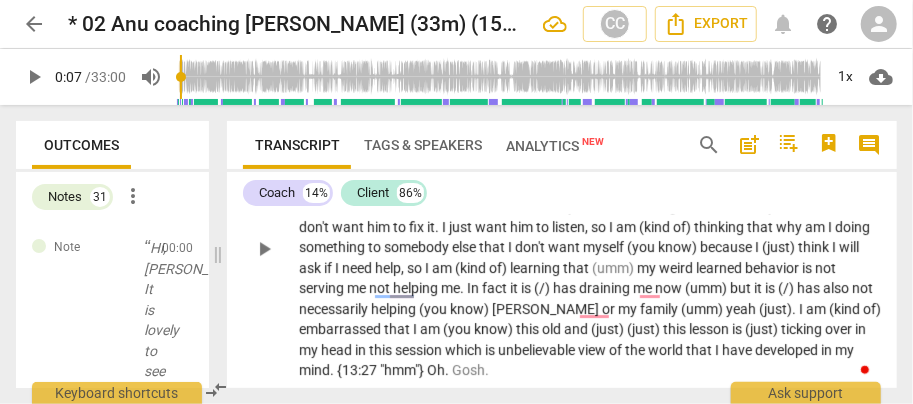 scroll, scrollTop: 2528, scrollLeft: 0, axis: vertical 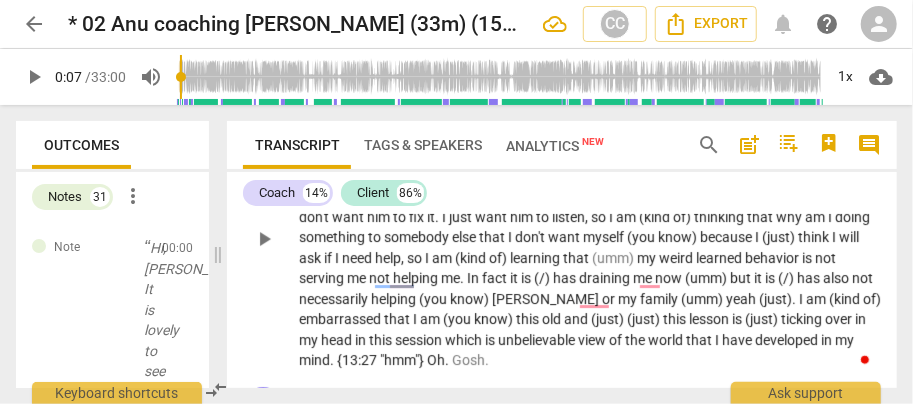 click on "(kind" at bounding box center [656, 217] 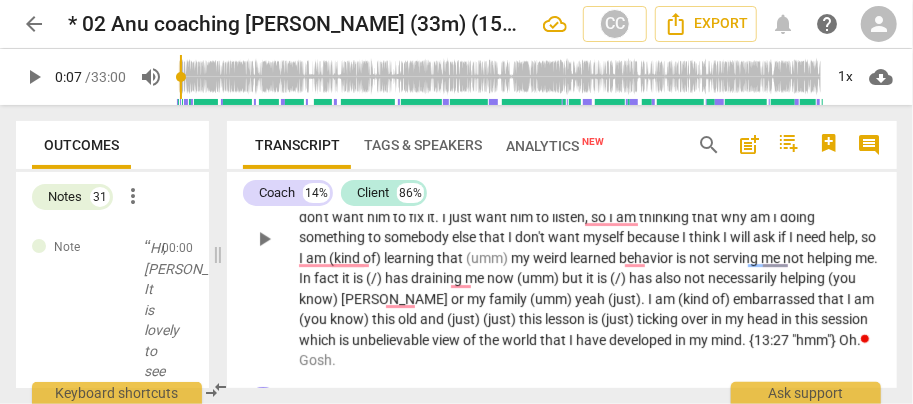 click on "am" at bounding box center (317, 258) 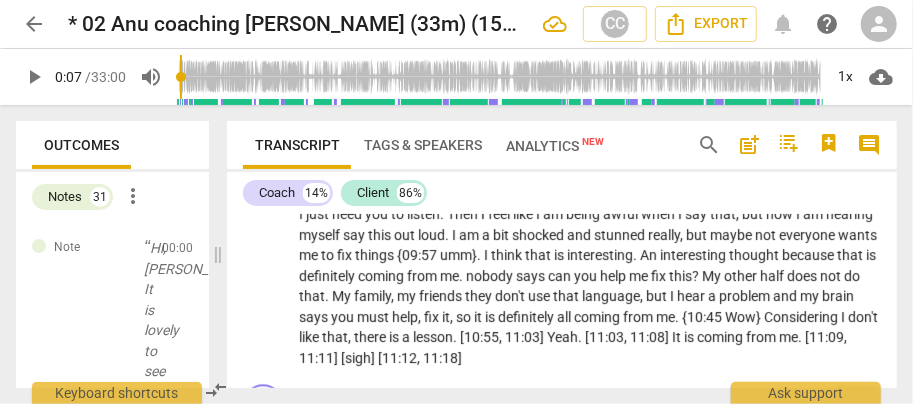 scroll, scrollTop: 2128, scrollLeft: 0, axis: vertical 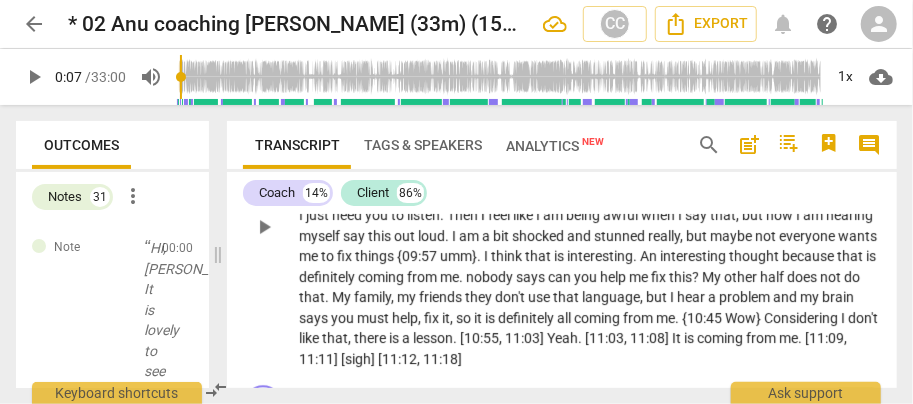 click on "umm}" at bounding box center [458, 256] 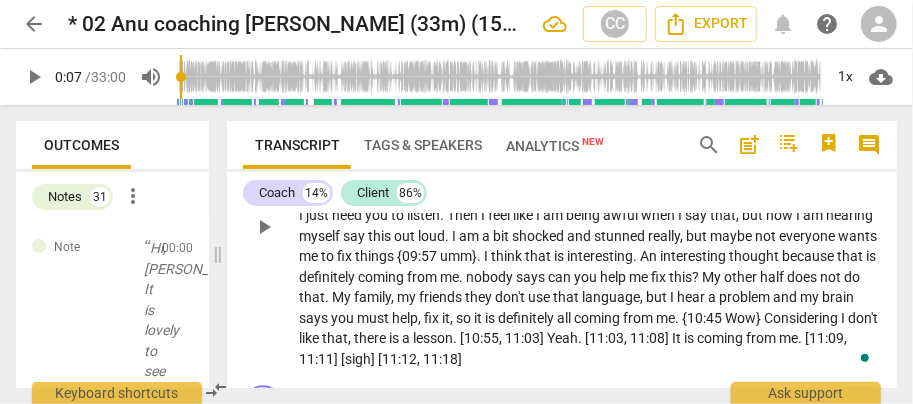 type 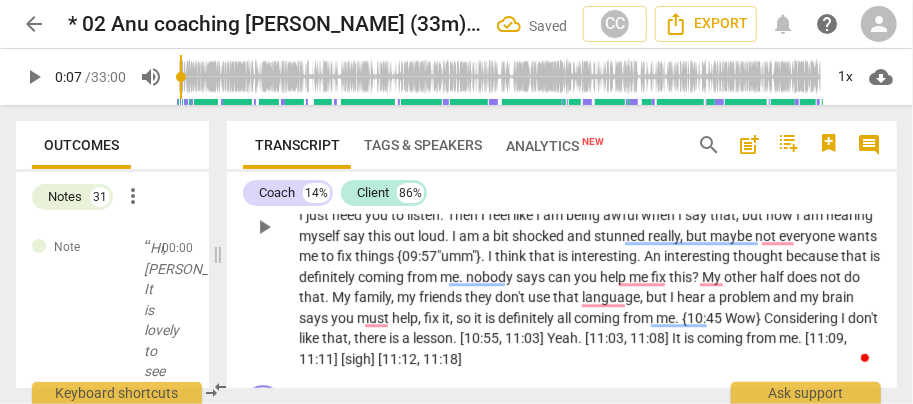 click on "{10:45" at bounding box center [703, 318] 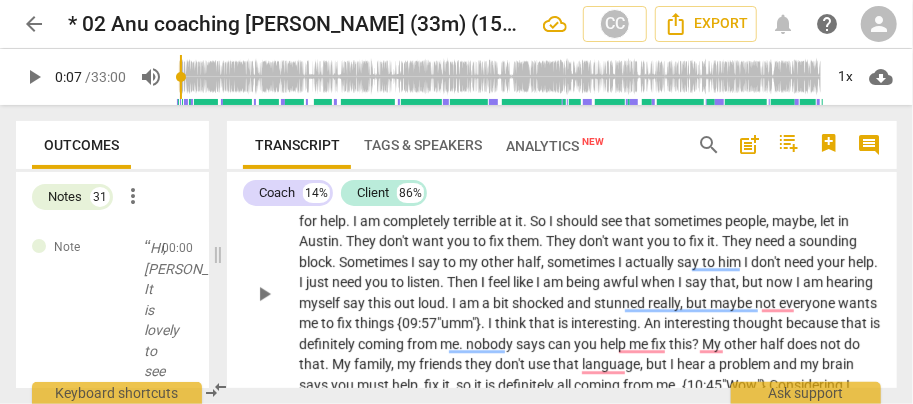 scroll, scrollTop: 2062, scrollLeft: 0, axis: vertical 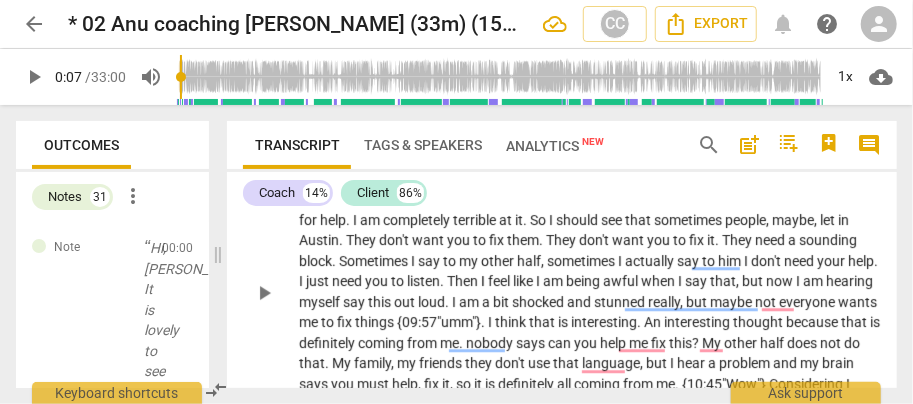 drag, startPoint x: 618, startPoint y: 364, endPoint x: 628, endPoint y: 365, distance: 10.049875 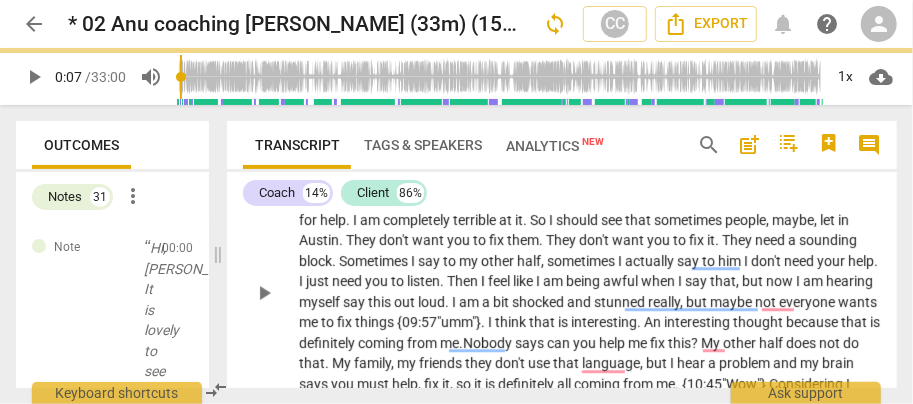 click on "says" at bounding box center [531, 343] 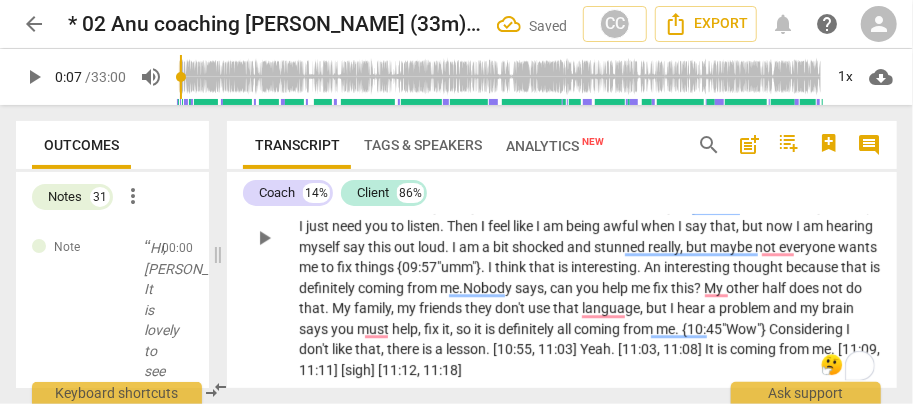 scroll, scrollTop: 2128, scrollLeft: 0, axis: vertical 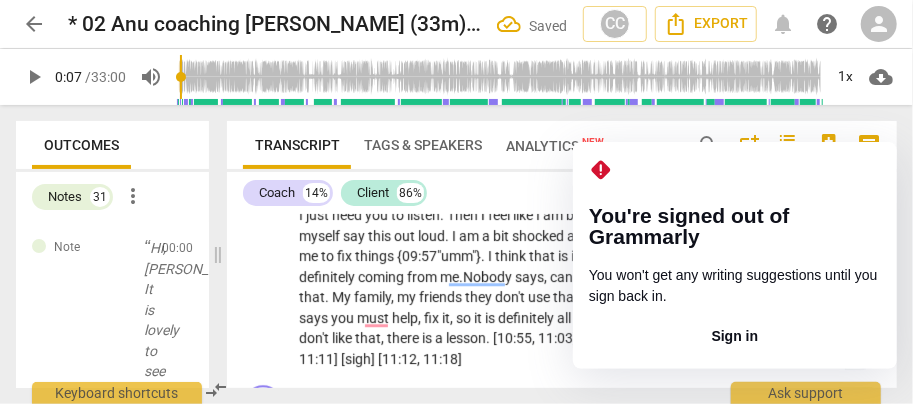 click on "Sign in" 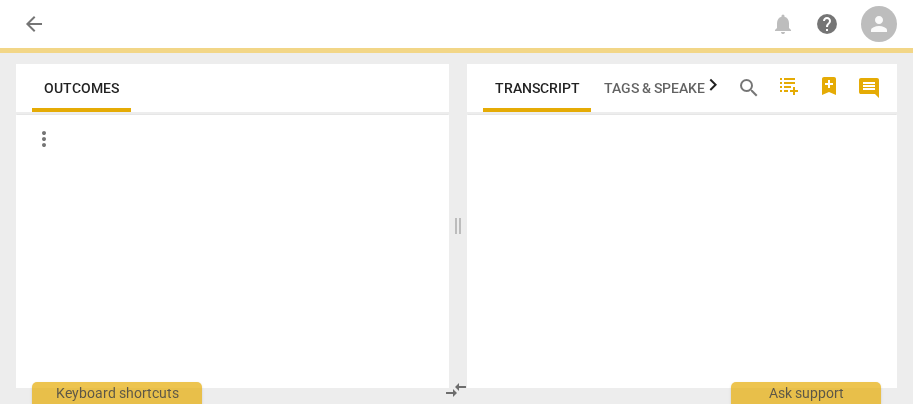 scroll, scrollTop: 0, scrollLeft: 0, axis: both 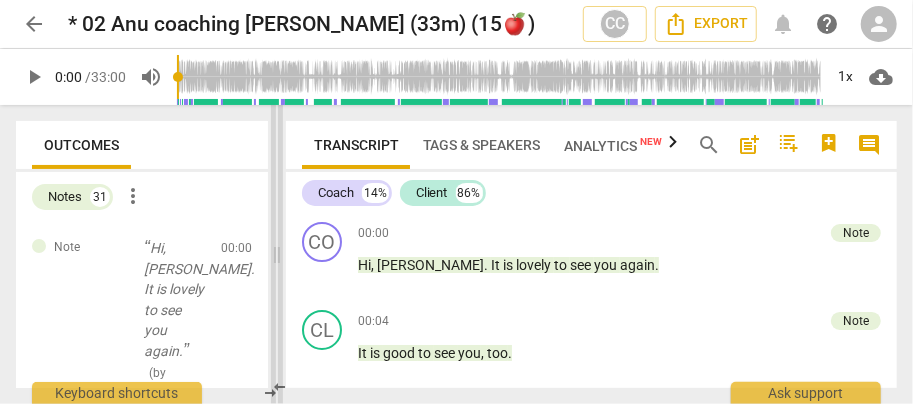 drag, startPoint x: 458, startPoint y: 250, endPoint x: 277, endPoint y: 255, distance: 181.06905 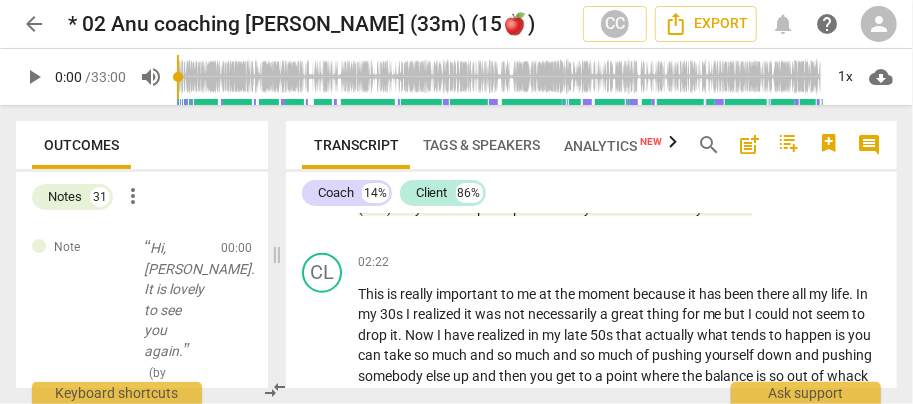 scroll, scrollTop: 933, scrollLeft: 0, axis: vertical 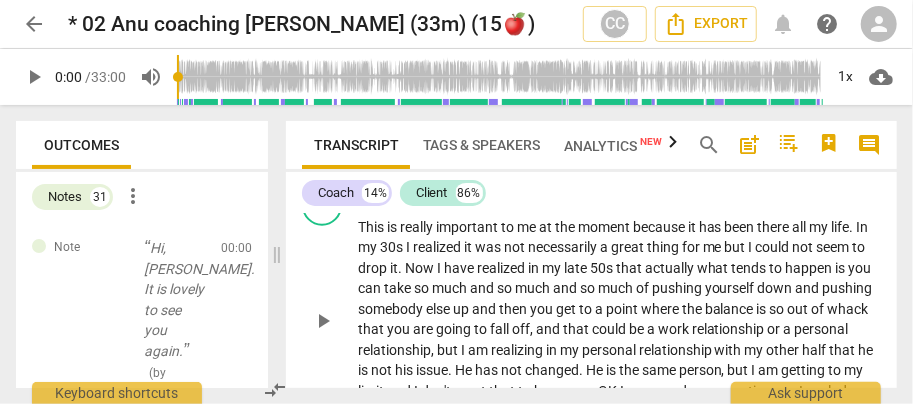 click on "30s" at bounding box center (393, 247) 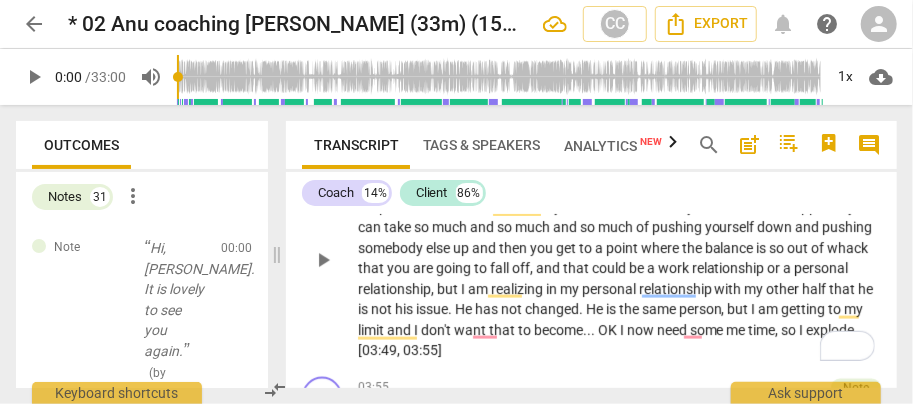 scroll, scrollTop: 1000, scrollLeft: 0, axis: vertical 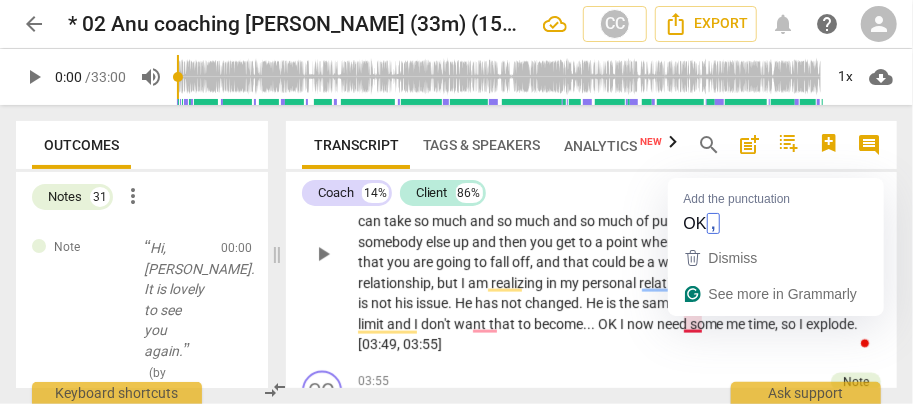 click on "OK" at bounding box center (609, 324) 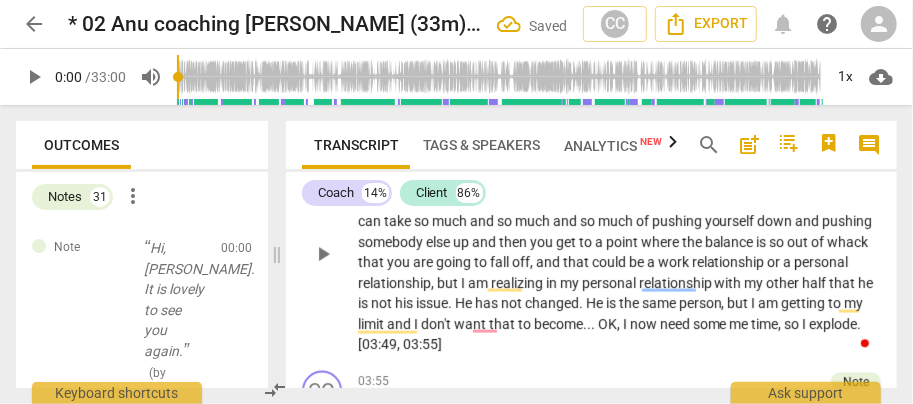 click on "limit" at bounding box center (372, 324) 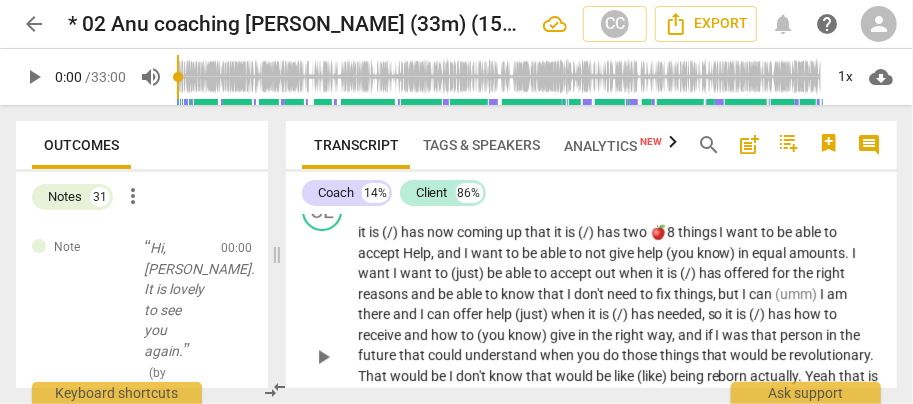 scroll, scrollTop: 2921, scrollLeft: 0, axis: vertical 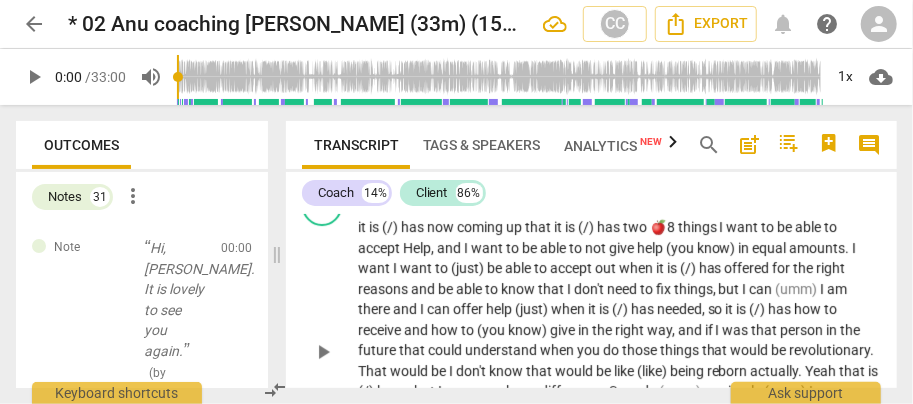 click on "it" at bounding box center [363, 227] 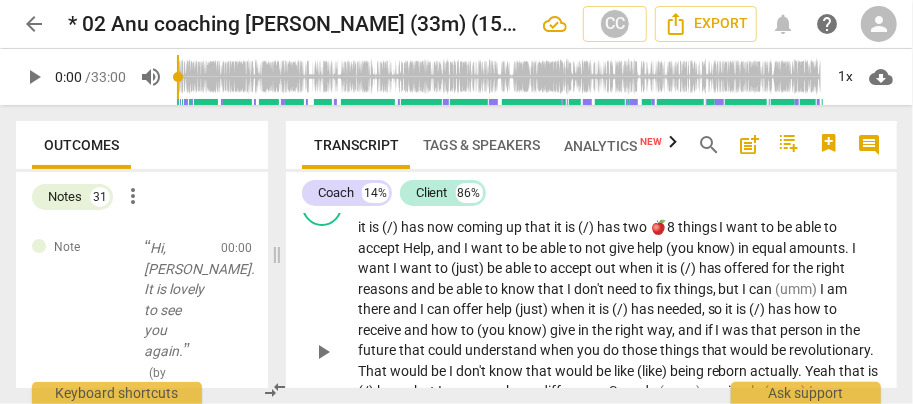 type 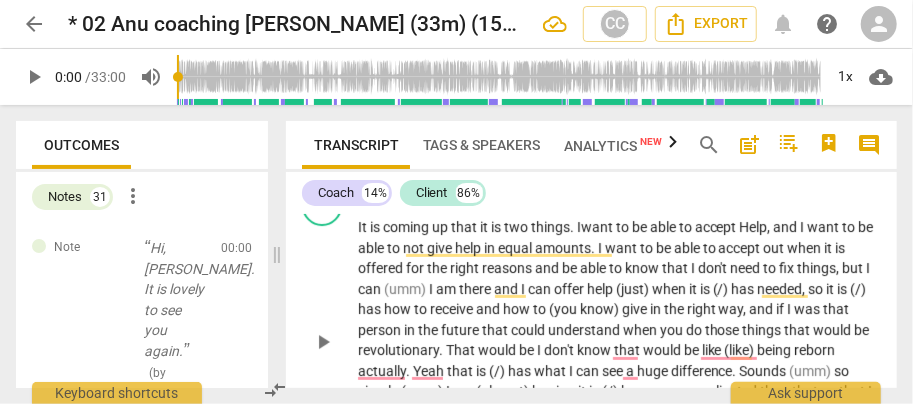 click on "don't" at bounding box center (714, 268) 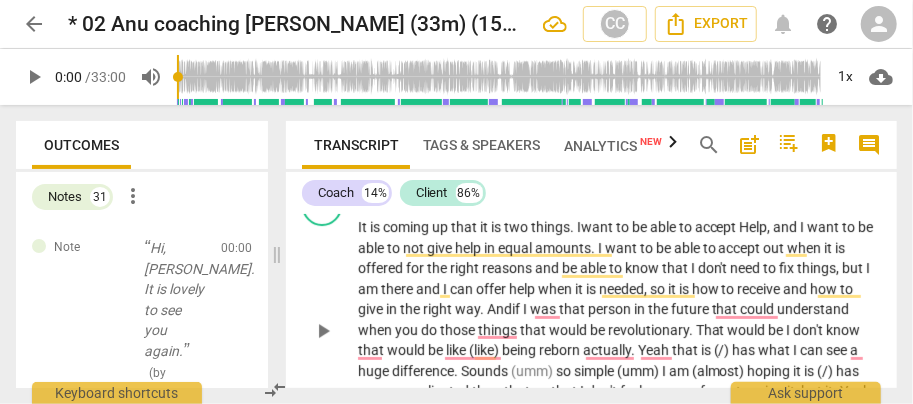 click on "person" at bounding box center (611, 309) 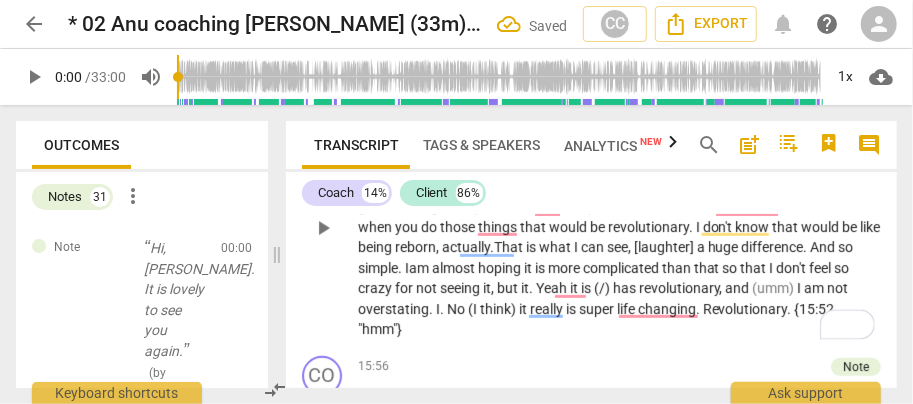scroll, scrollTop: 3054, scrollLeft: 0, axis: vertical 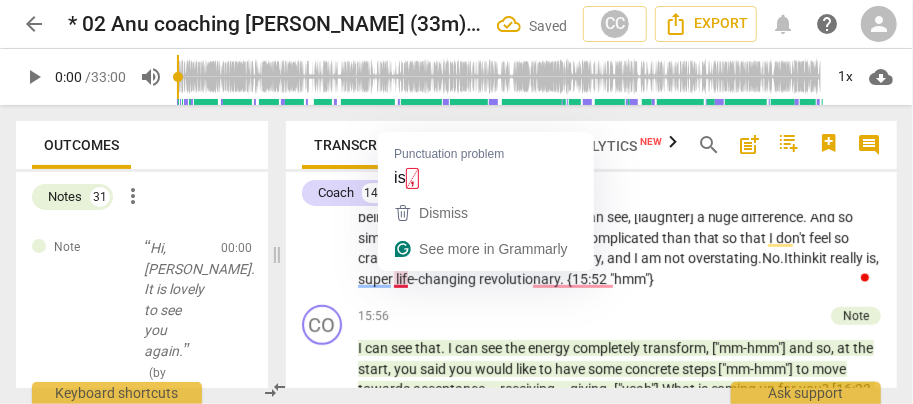 click on "is," at bounding box center [873, 258] 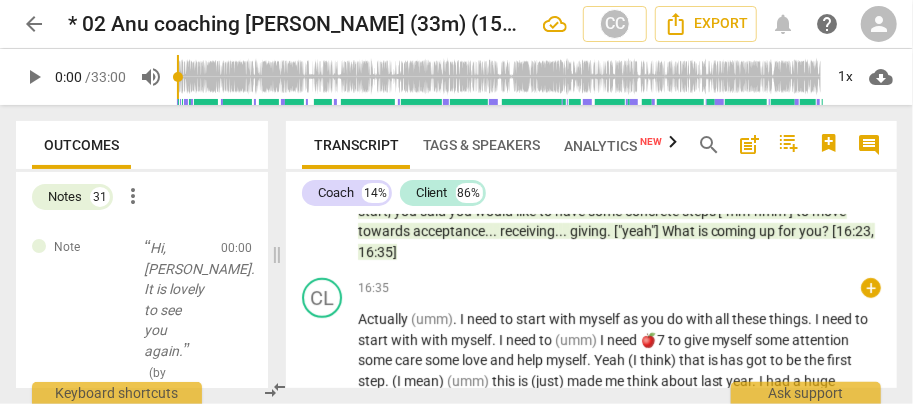 scroll, scrollTop: 3188, scrollLeft: 0, axis: vertical 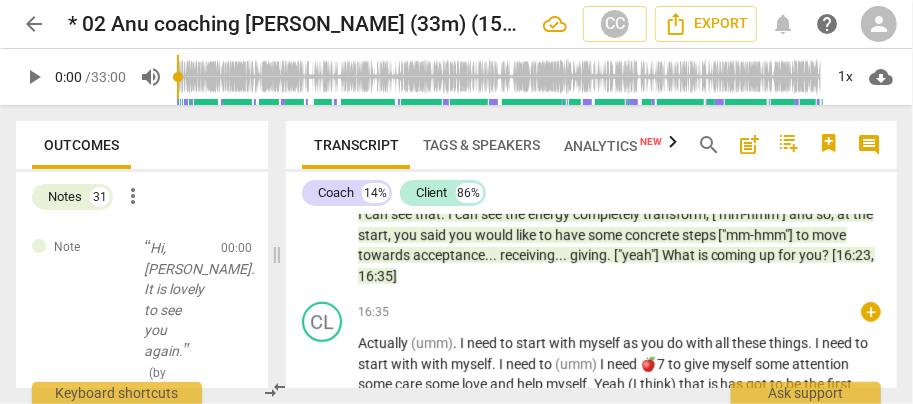 click on "Actually" at bounding box center (384, 343) 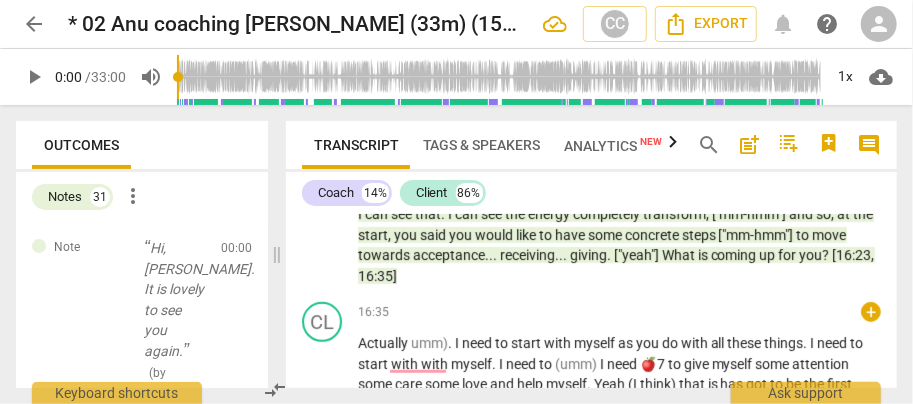 type 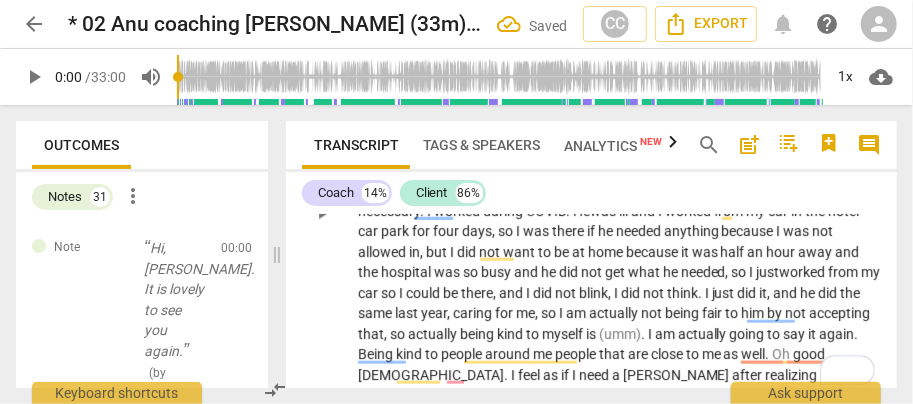 scroll, scrollTop: 3525, scrollLeft: 0, axis: vertical 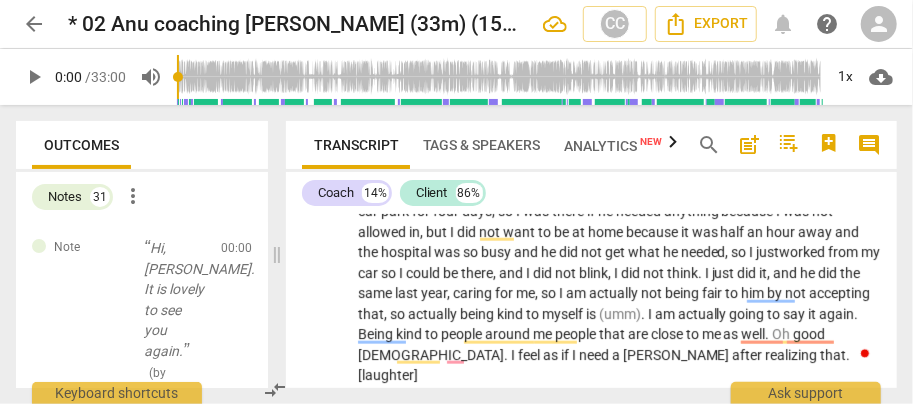 click on "myself" at bounding box center [564, 314] 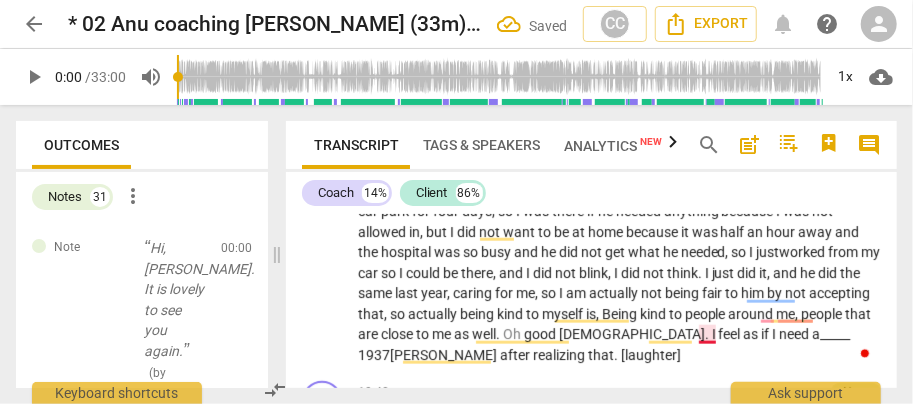 click on "Oh" at bounding box center [513, 334] 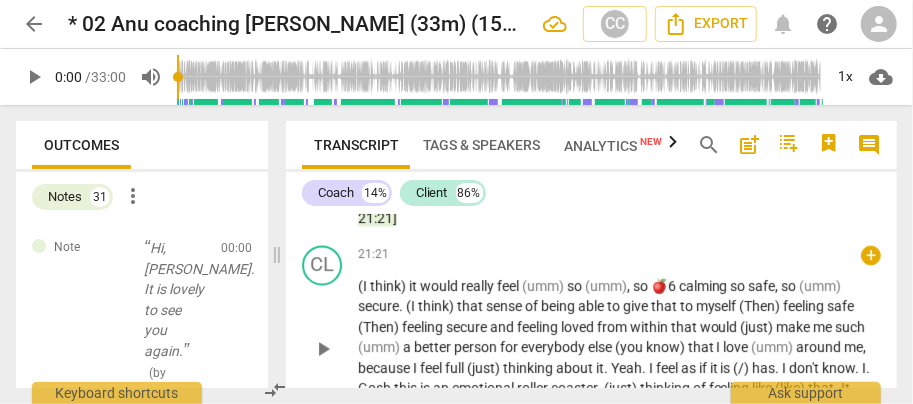 scroll, scrollTop: 4192, scrollLeft: 0, axis: vertical 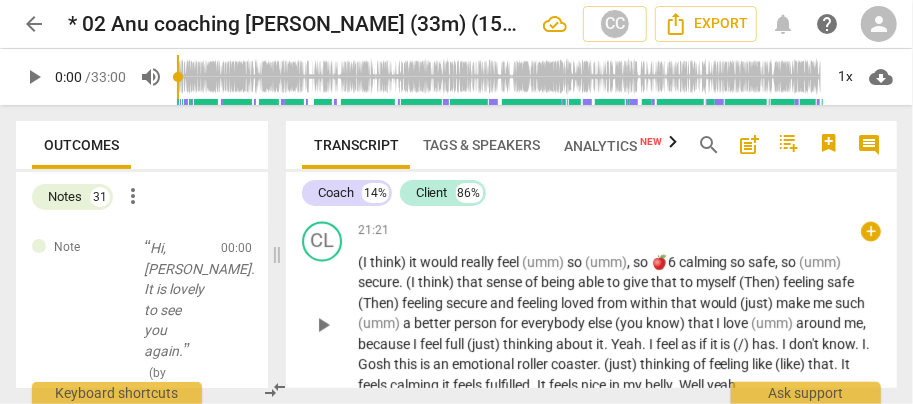 click on "(I" at bounding box center (364, 263) 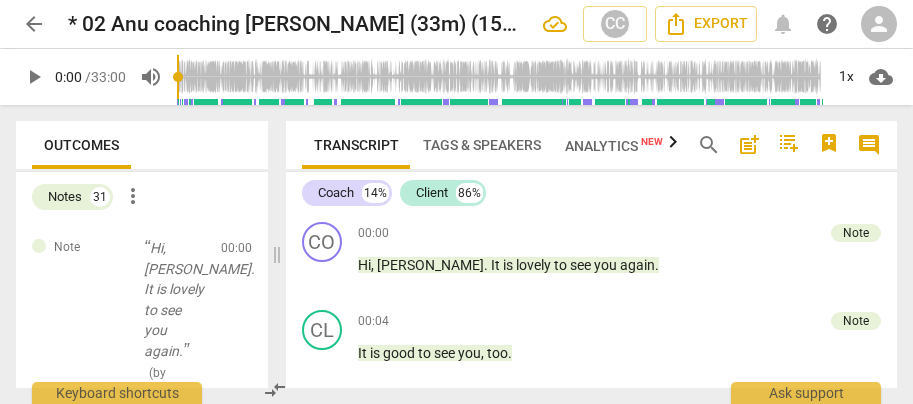 scroll, scrollTop: 0, scrollLeft: 0, axis: both 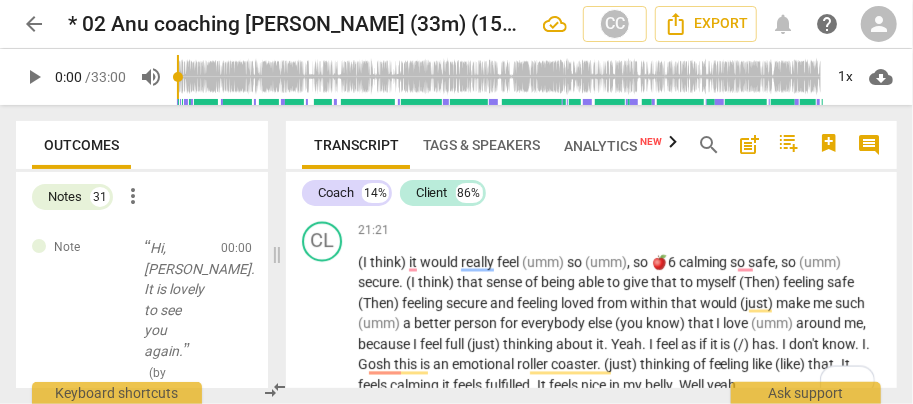 type 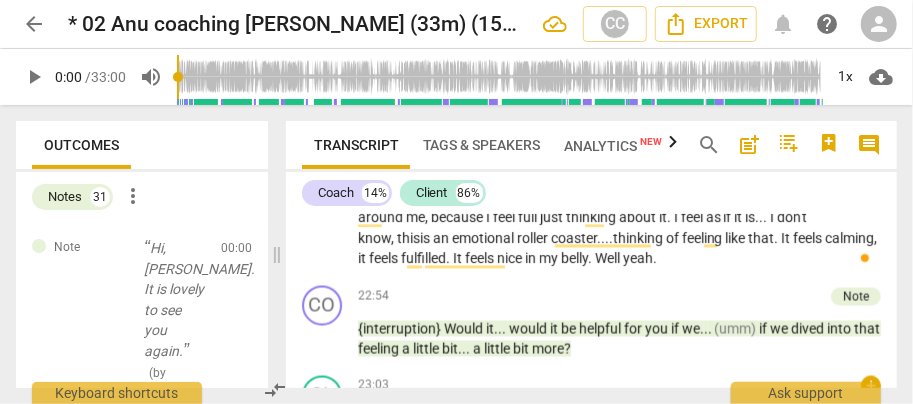 scroll, scrollTop: 4264, scrollLeft: 0, axis: vertical 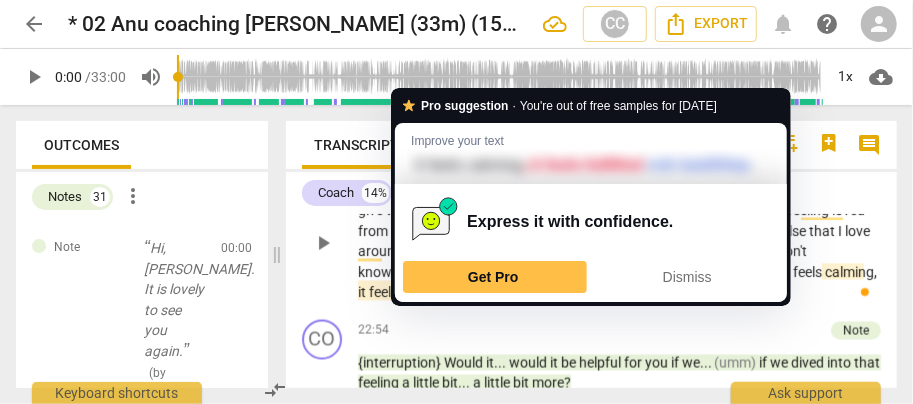 click on "calming," at bounding box center (852, 273) 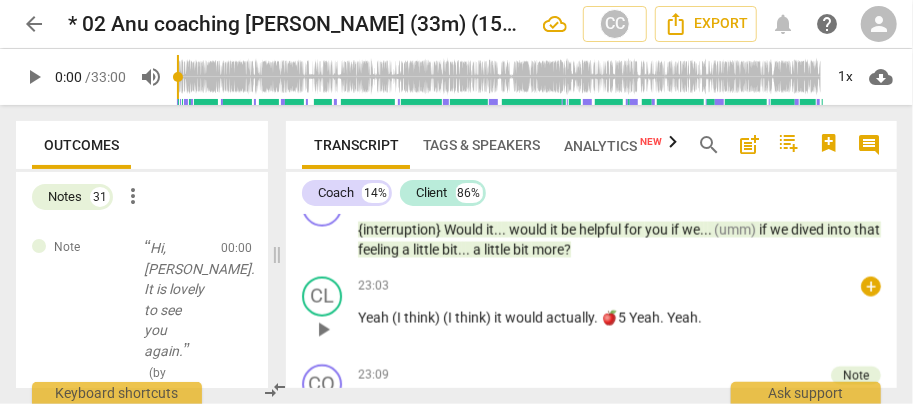 scroll, scrollTop: 4464, scrollLeft: 0, axis: vertical 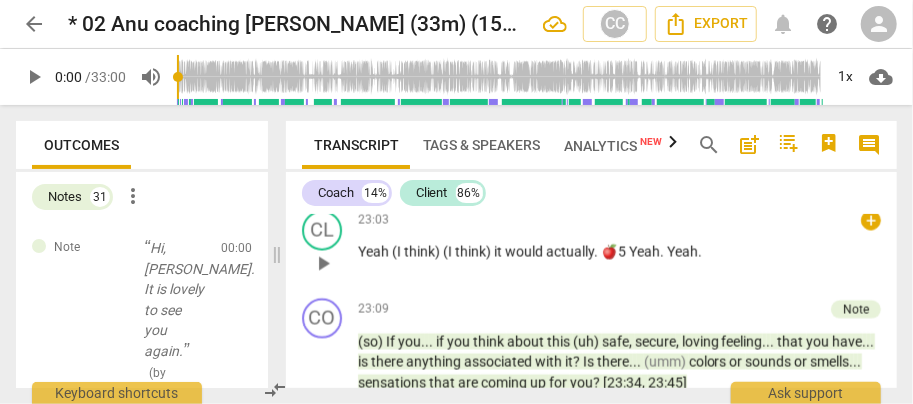 click on "Yeah" at bounding box center [375, 251] 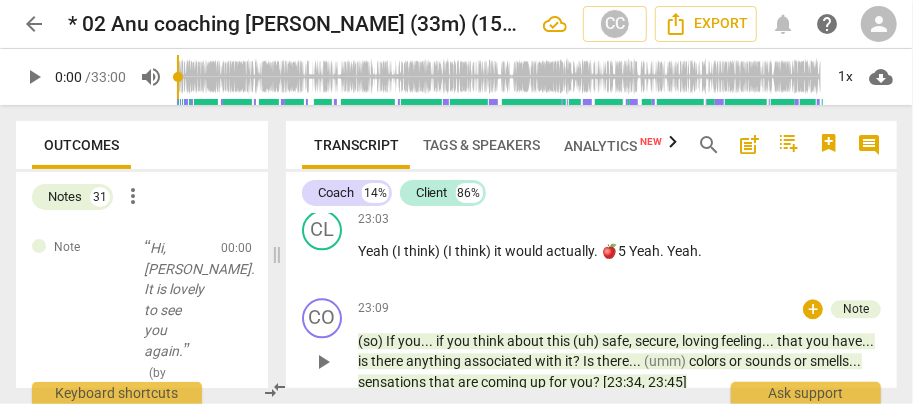 type 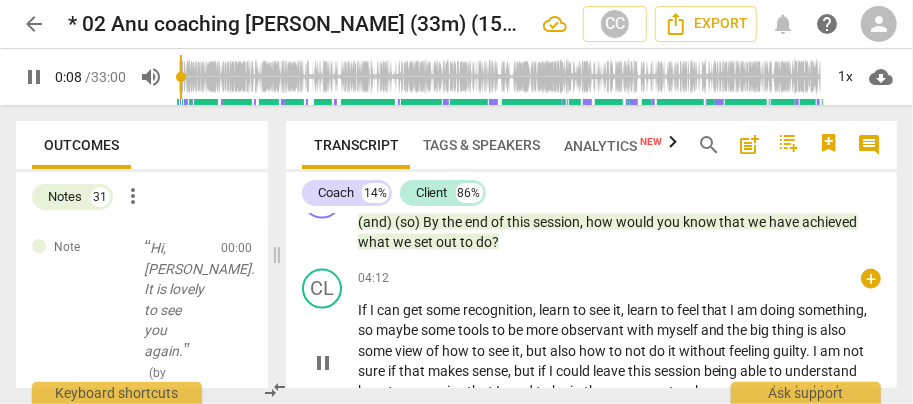 scroll, scrollTop: 1242, scrollLeft: 0, axis: vertical 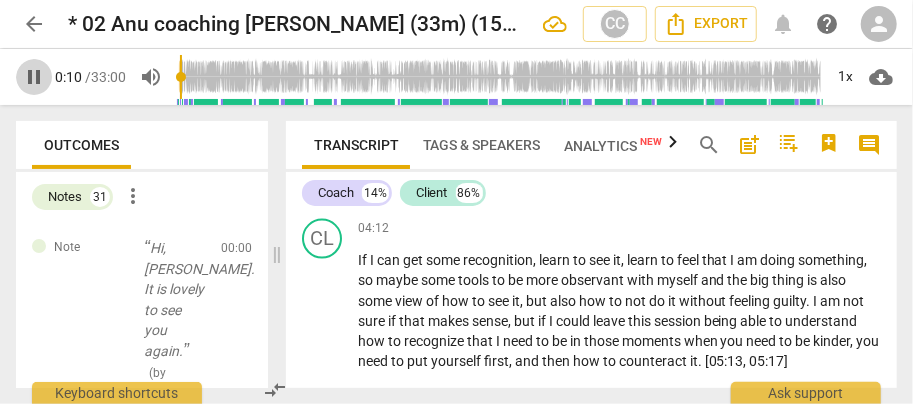 click on "pause" at bounding box center (34, 77) 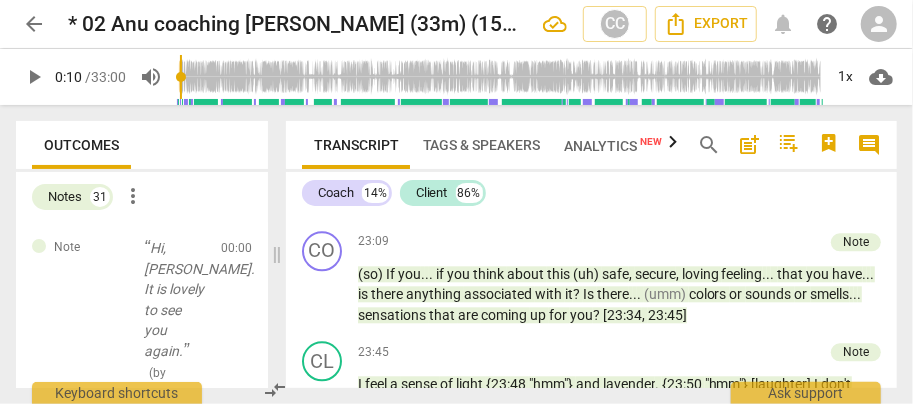 scroll, scrollTop: 4509, scrollLeft: 0, axis: vertical 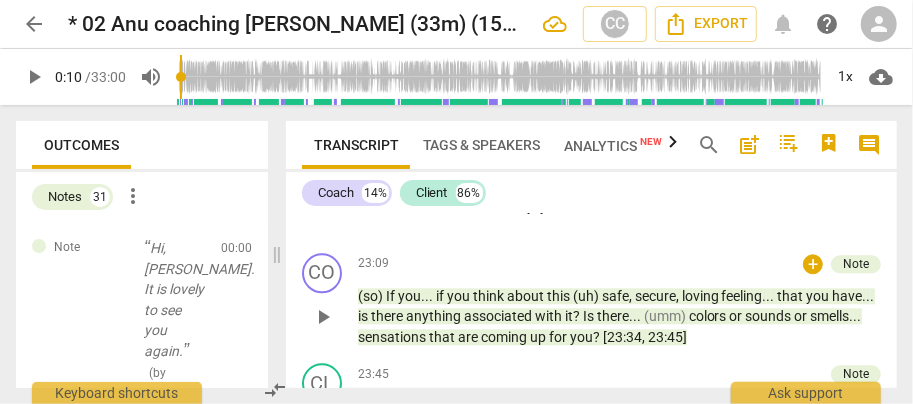 type on "11" 